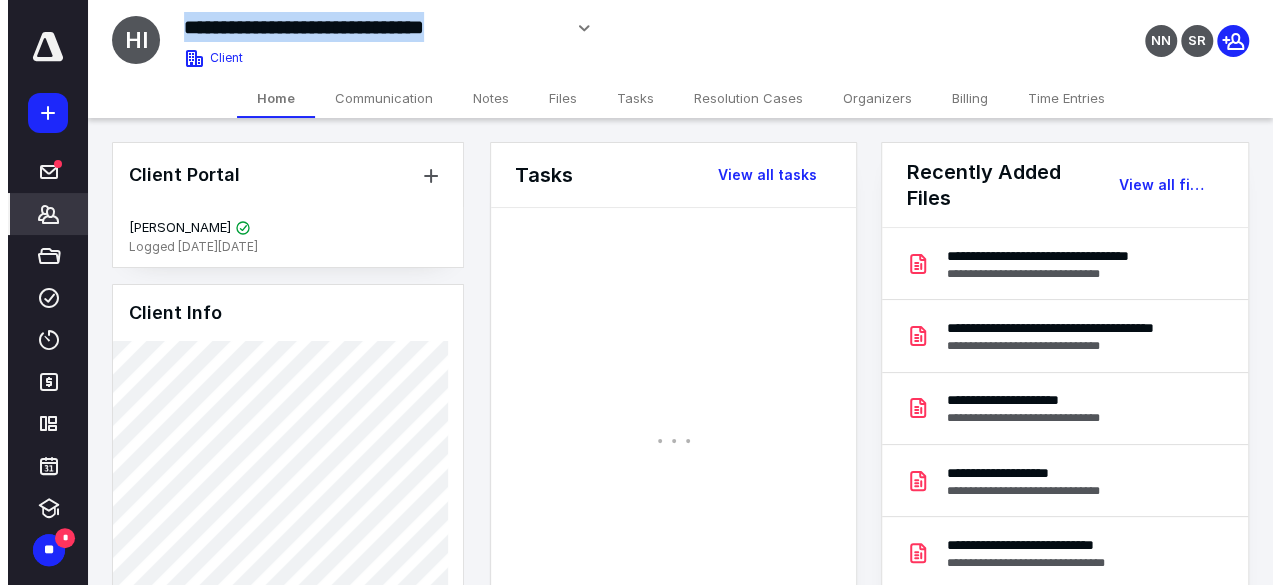 scroll, scrollTop: 0, scrollLeft: 0, axis: both 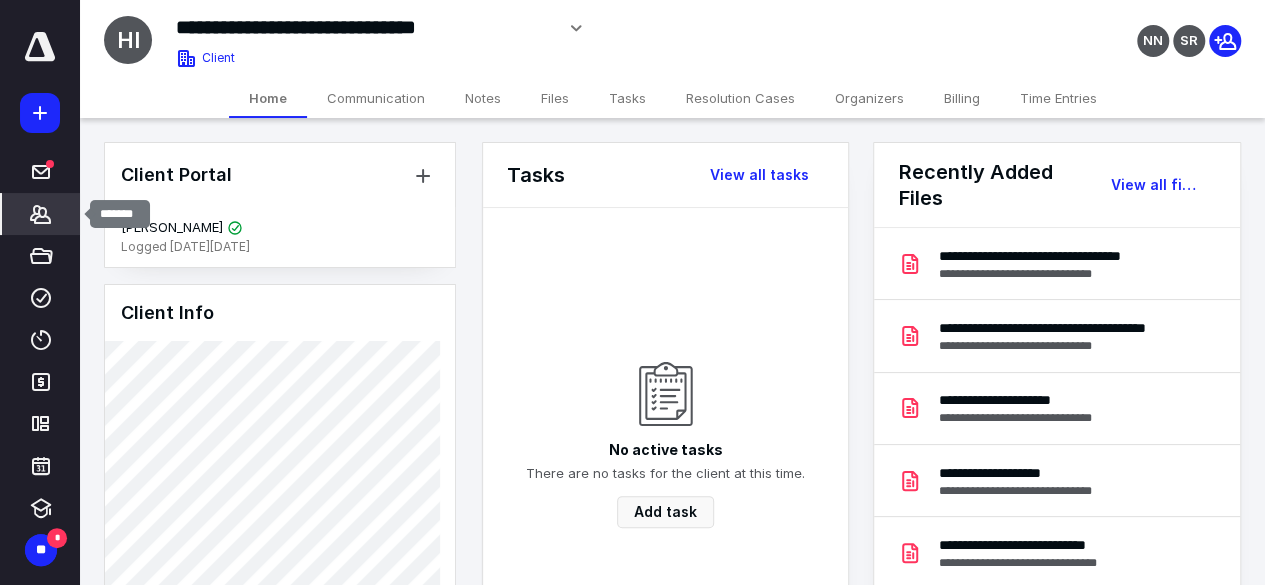 click 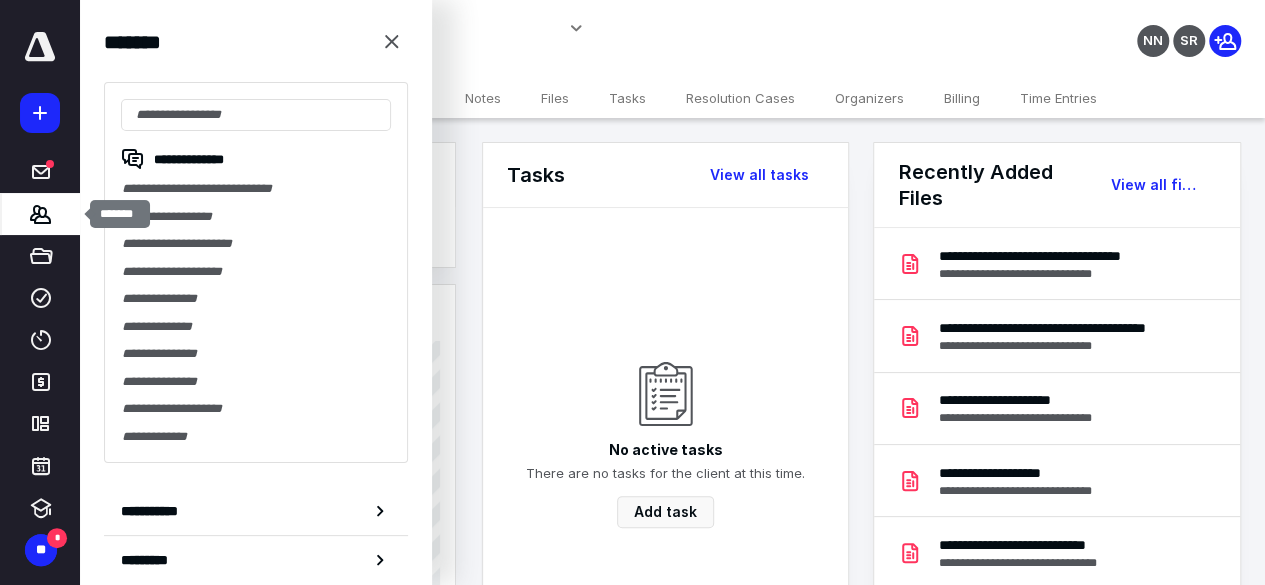 type on "**********" 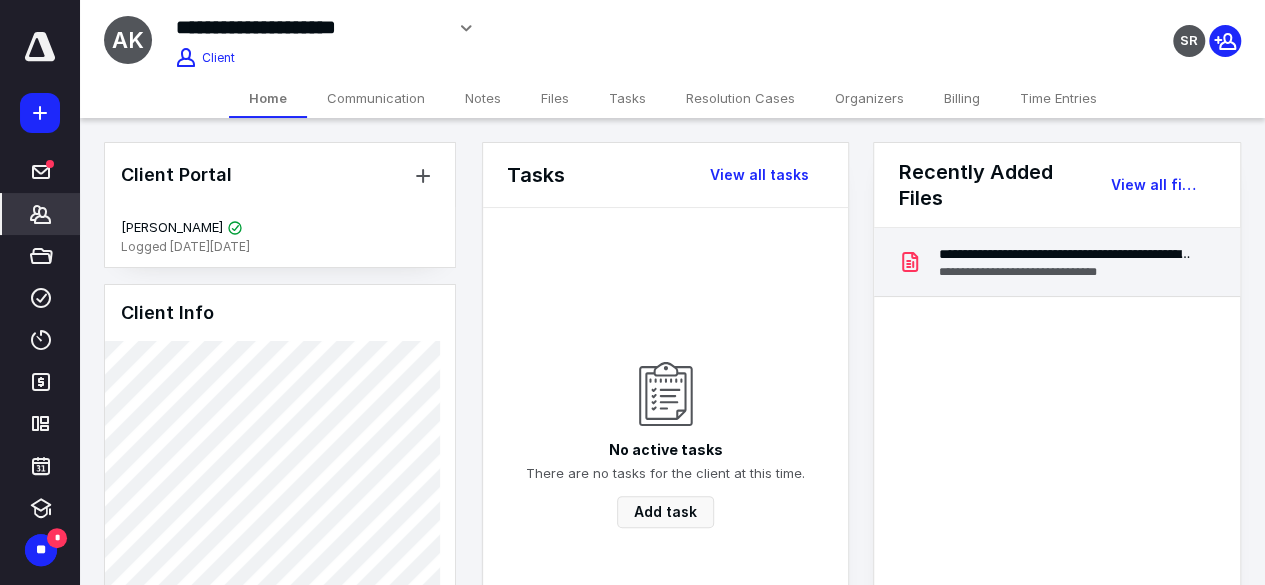 click on "**********" at bounding box center [1056, 262] 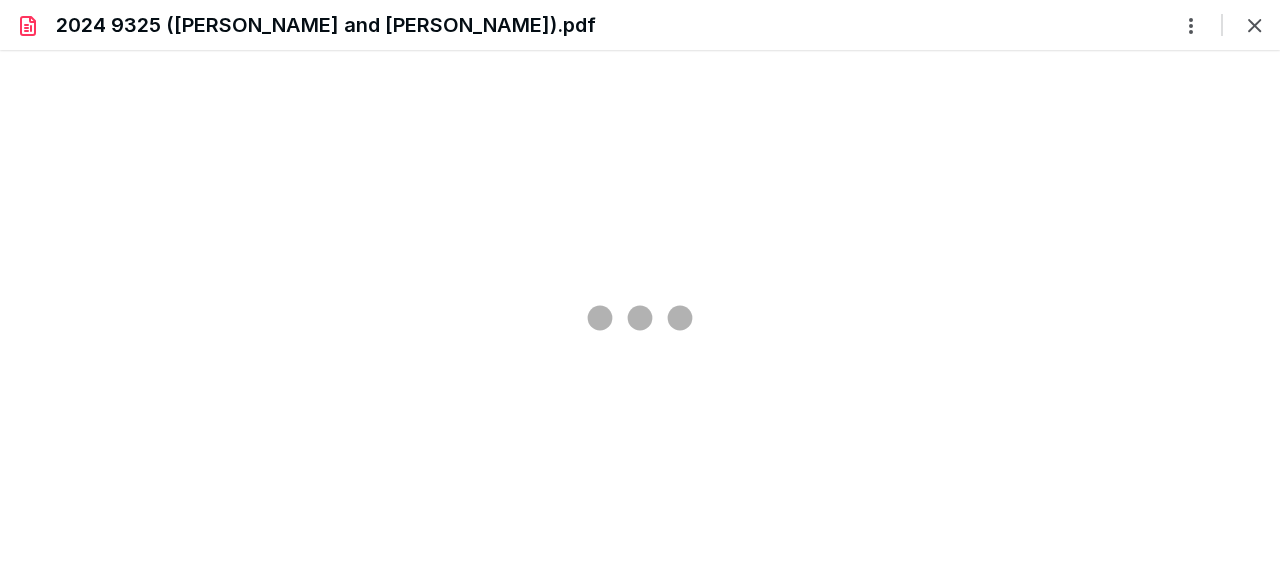 scroll, scrollTop: 0, scrollLeft: 0, axis: both 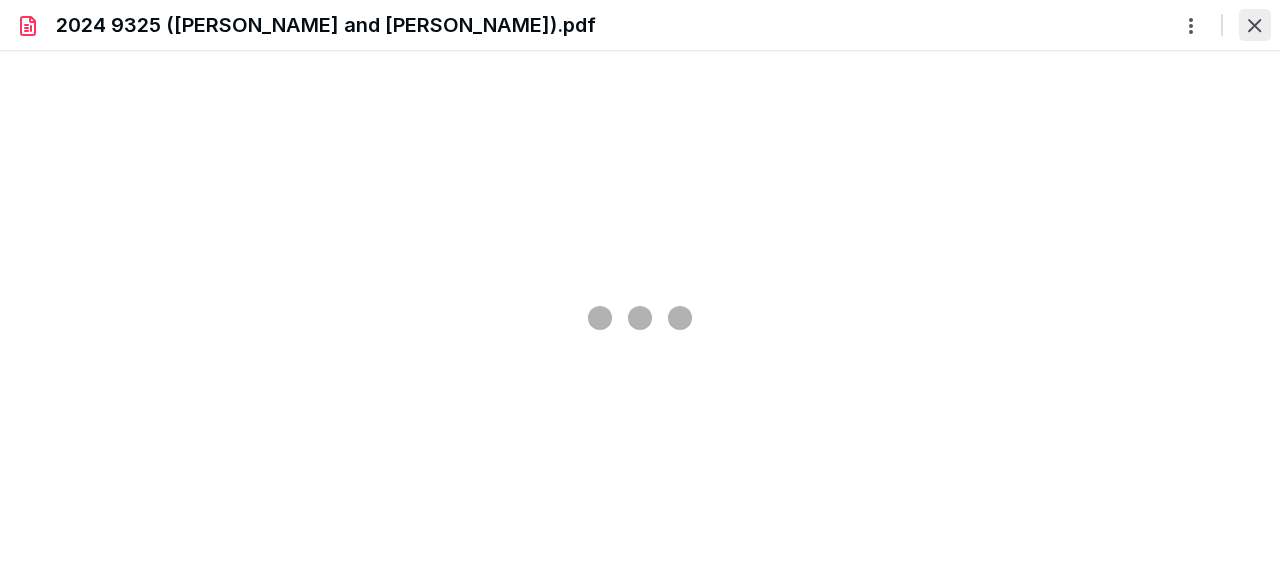 type on "63" 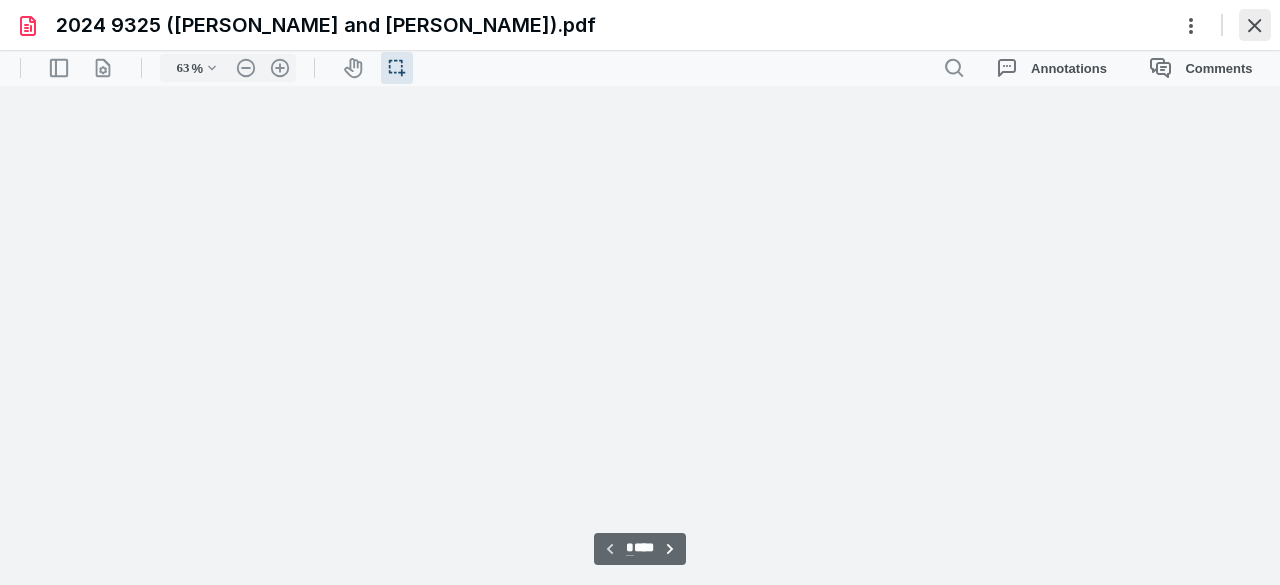 scroll, scrollTop: 38, scrollLeft: 0, axis: vertical 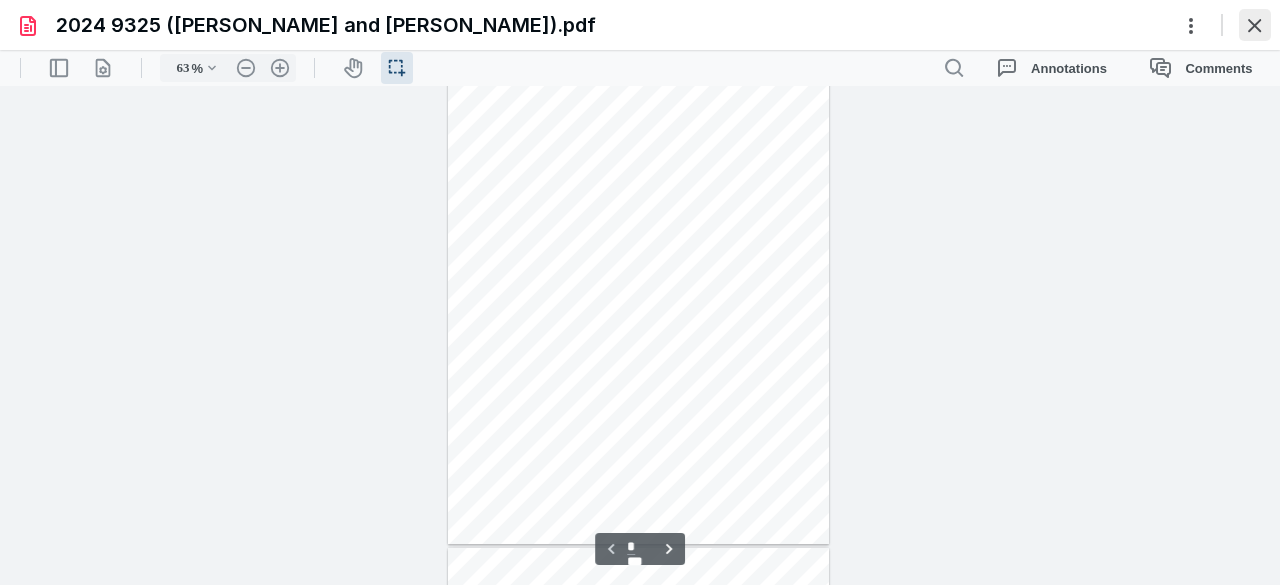 click at bounding box center [1255, 25] 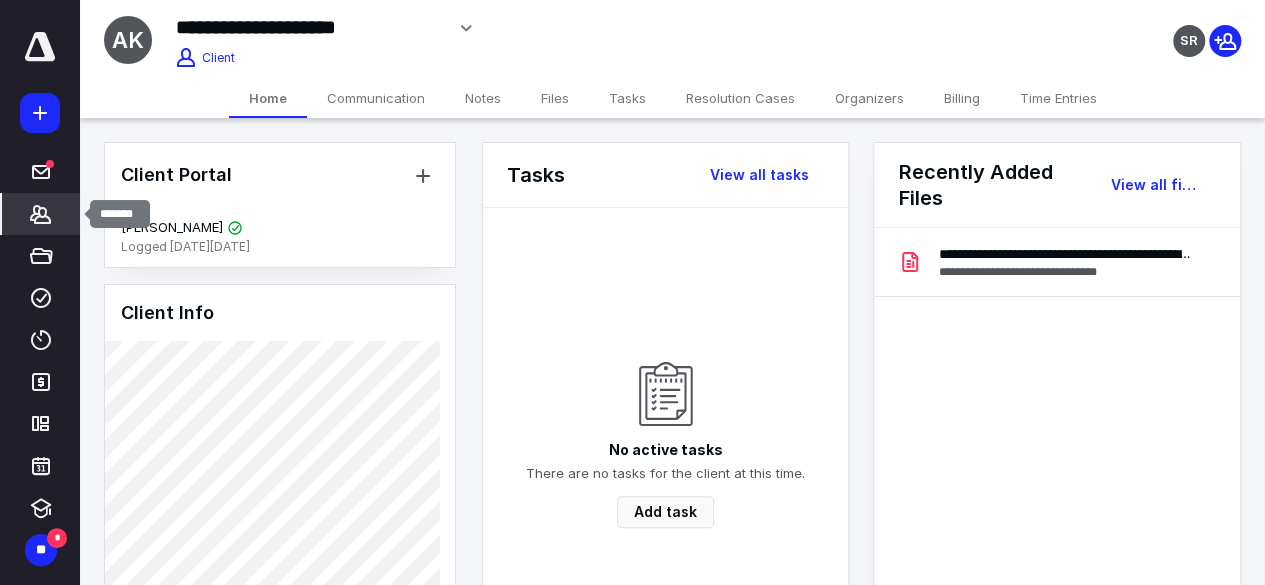 click 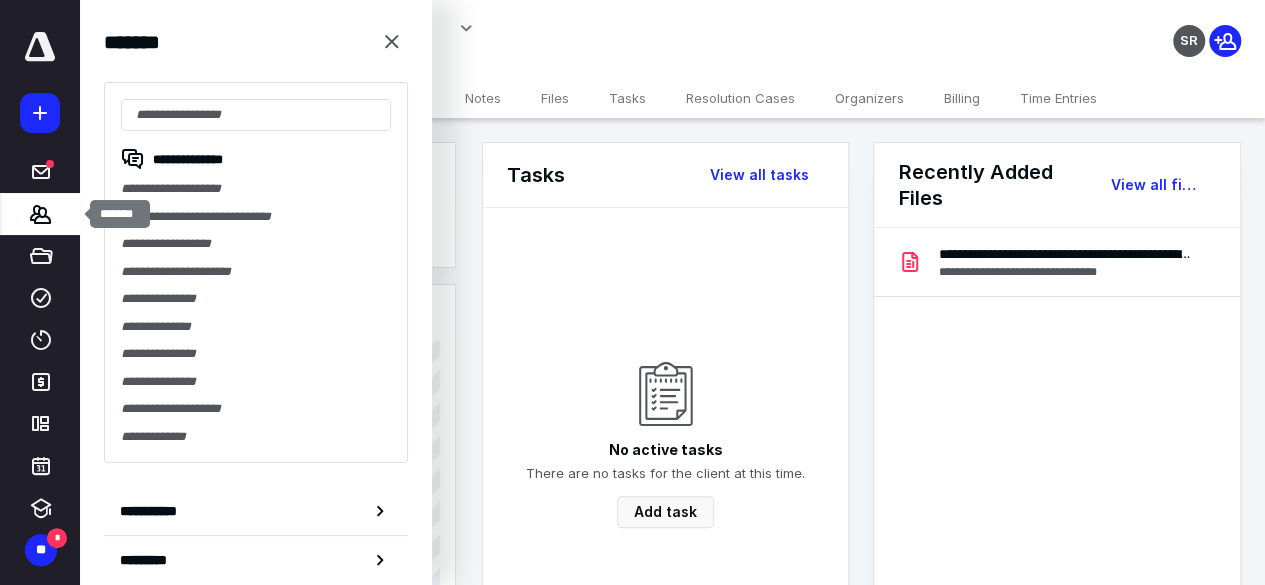type on "**********" 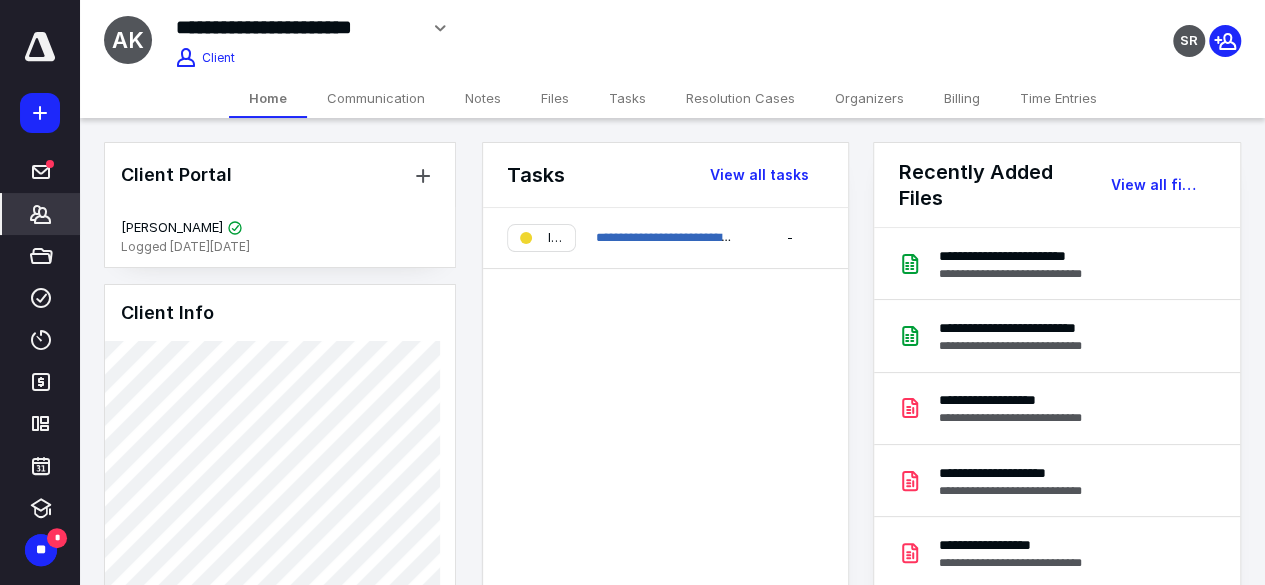 click on "Files" at bounding box center [555, 98] 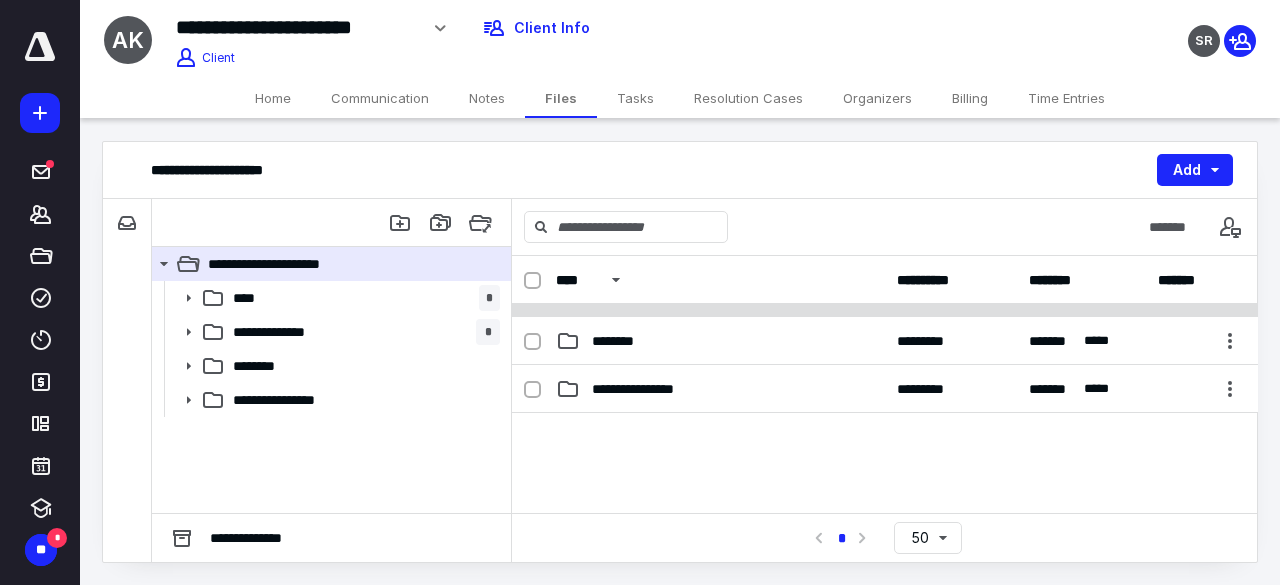 scroll, scrollTop: 90, scrollLeft: 0, axis: vertical 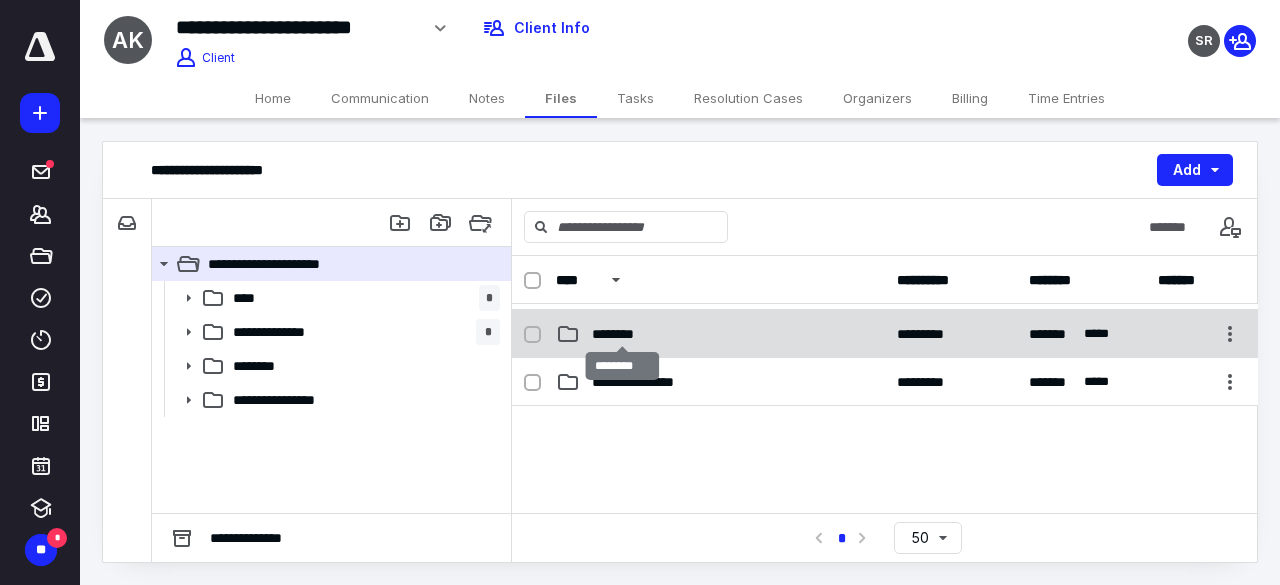 click on "********" at bounding box center (623, 334) 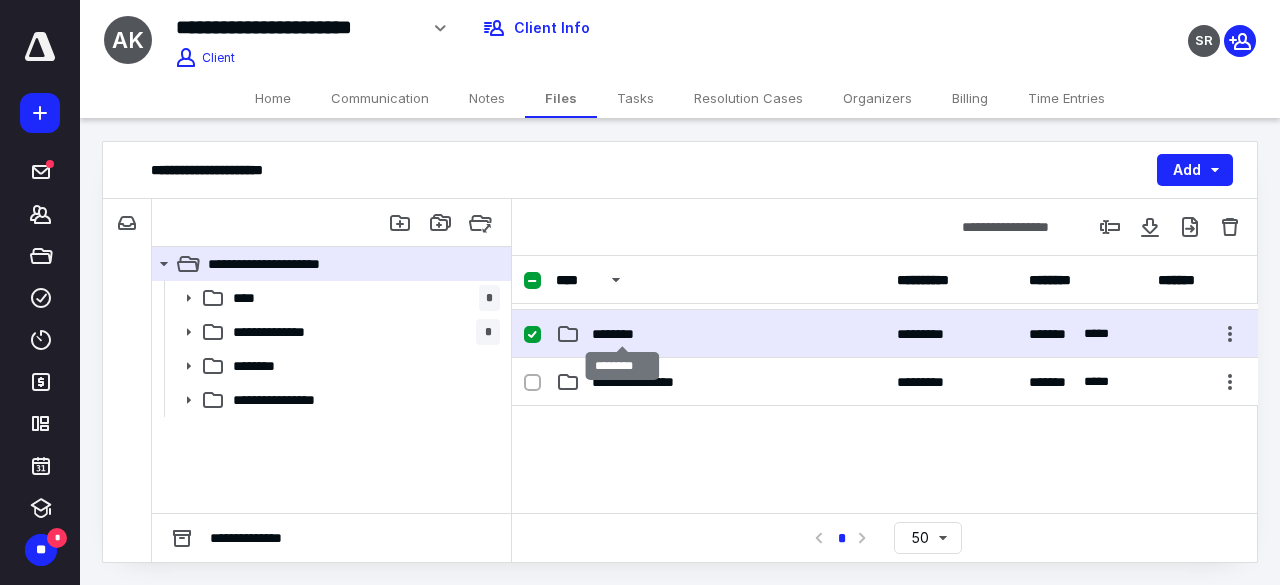 click on "********" at bounding box center (623, 334) 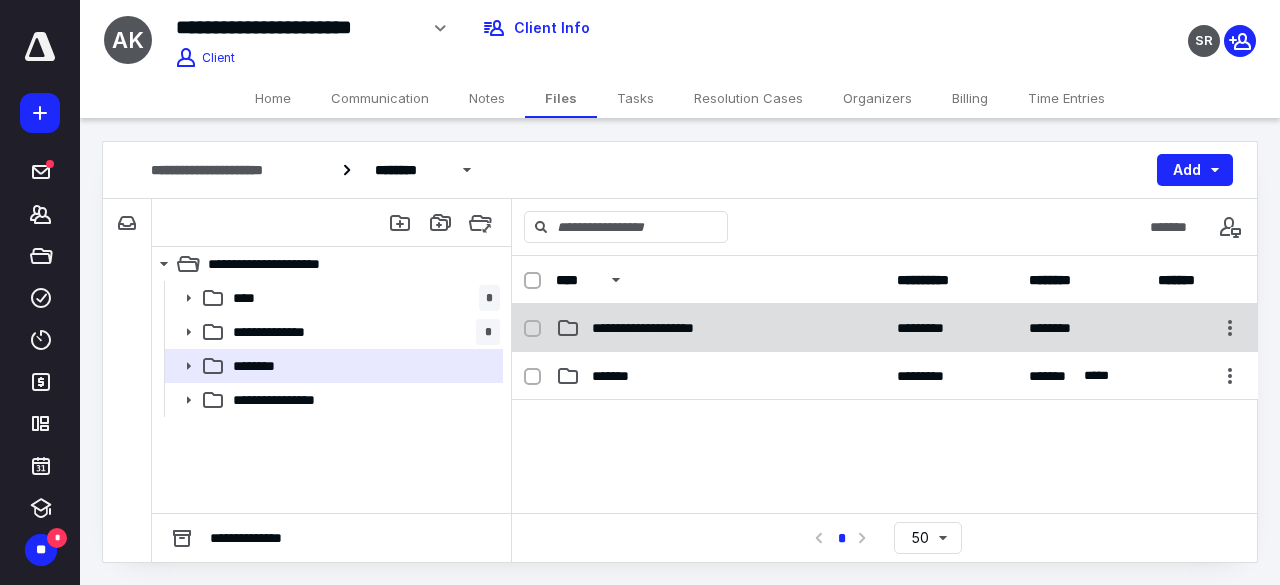 click on "**********" at bounding box center [885, 328] 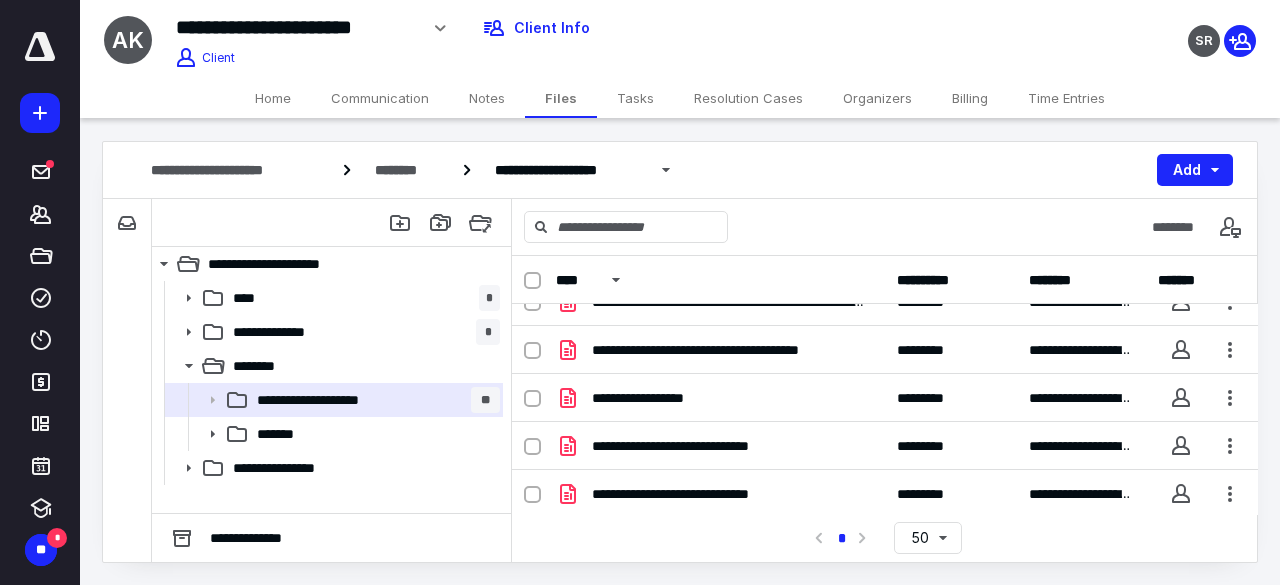 scroll, scrollTop: 0, scrollLeft: 0, axis: both 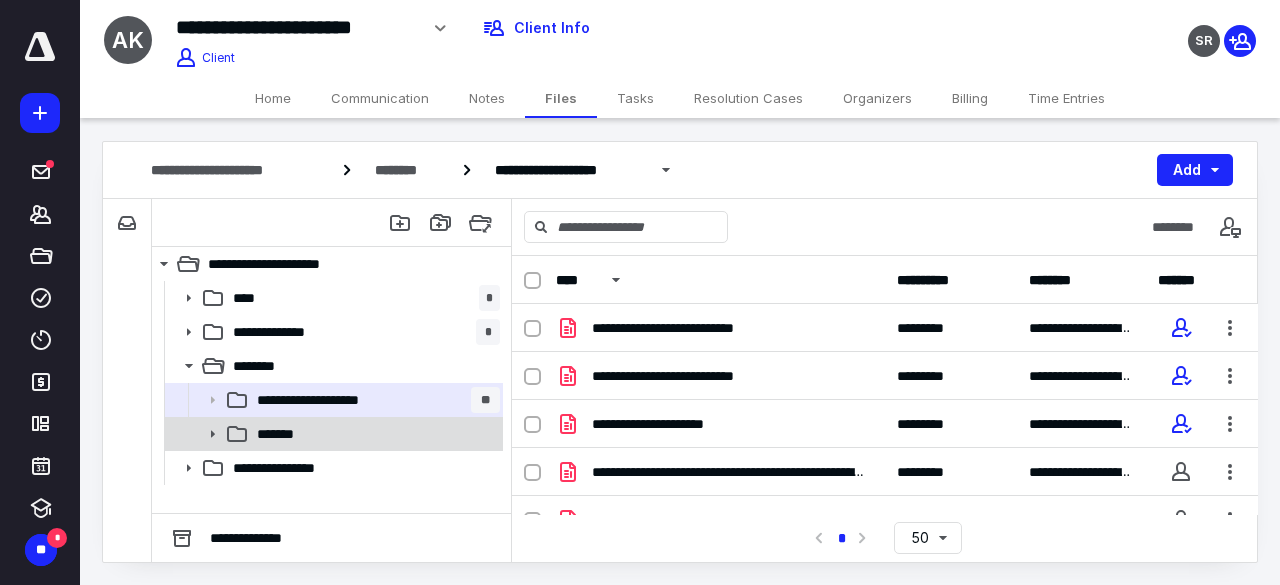 click on "*******" at bounding box center (374, 434) 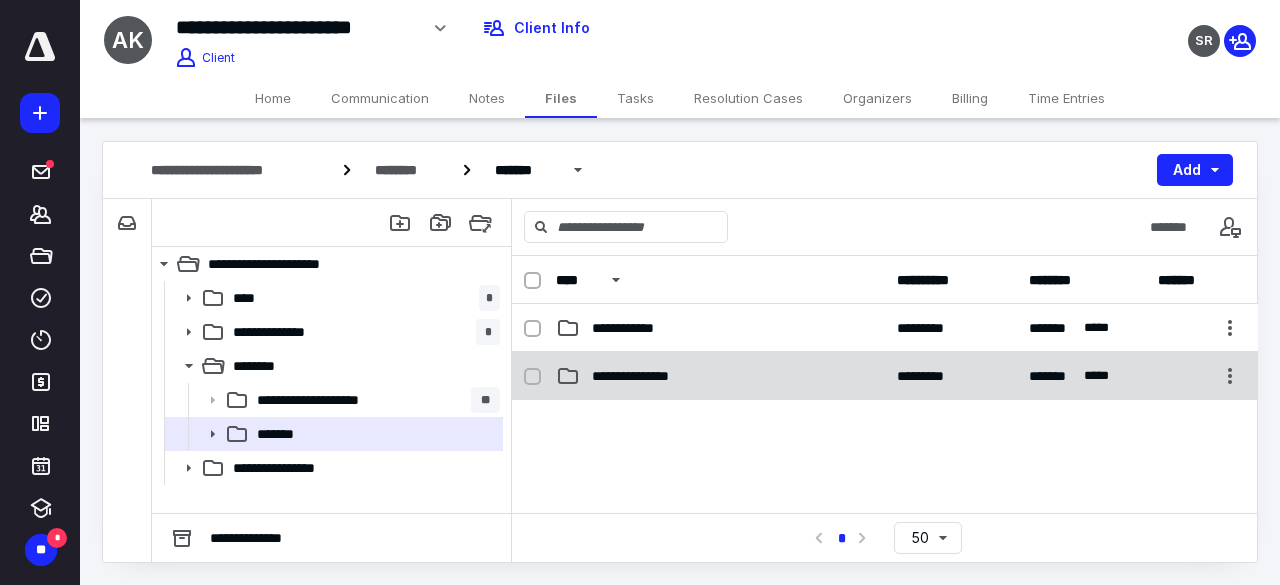click on "**********" at bounding box center [720, 376] 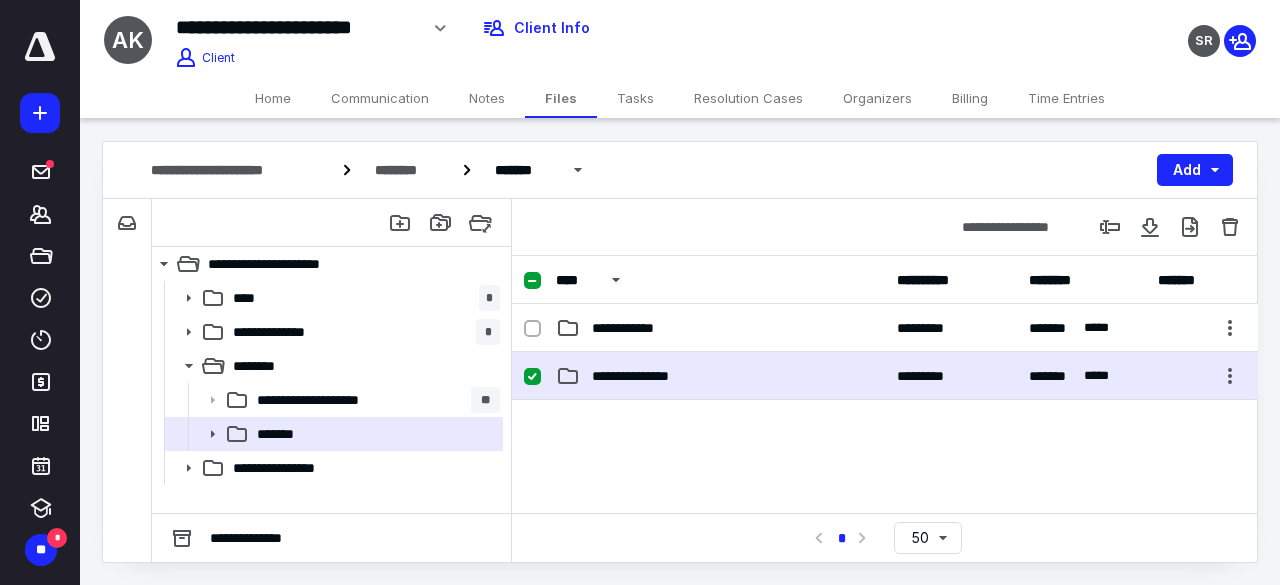 click on "**********" at bounding box center (720, 376) 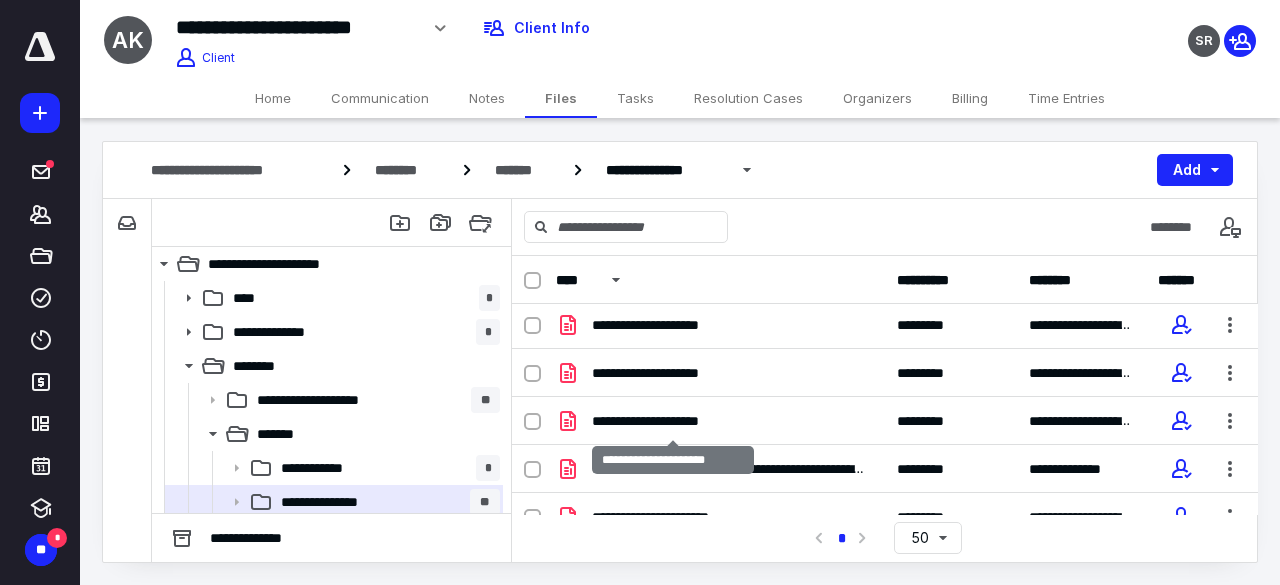 scroll, scrollTop: 630, scrollLeft: 0, axis: vertical 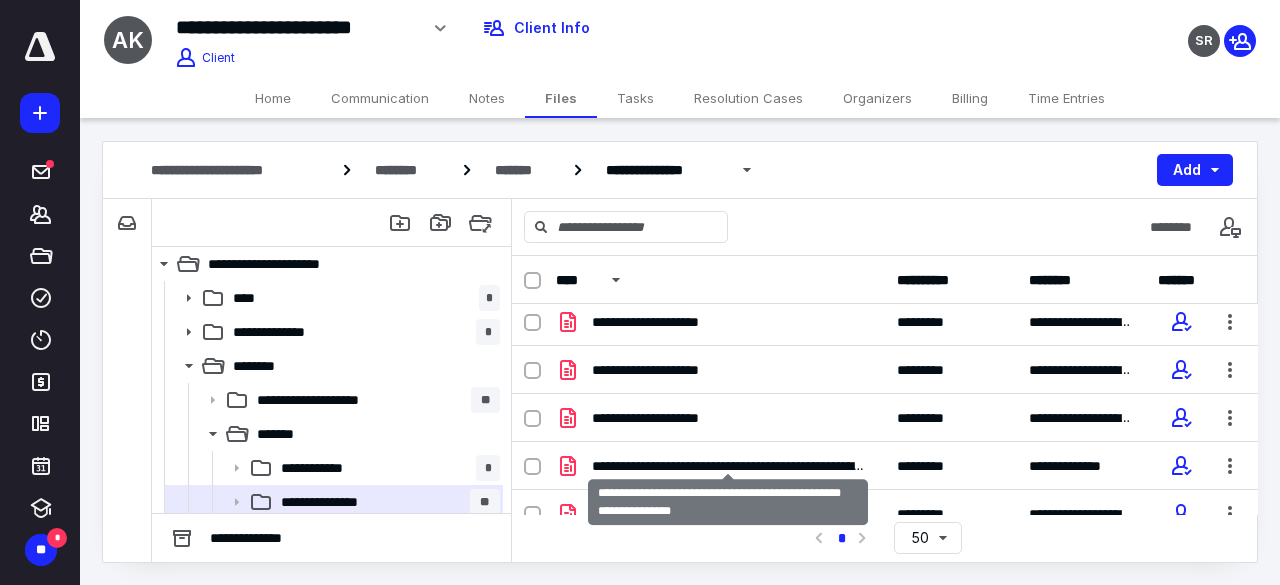 click on "**********" at bounding box center [728, 466] 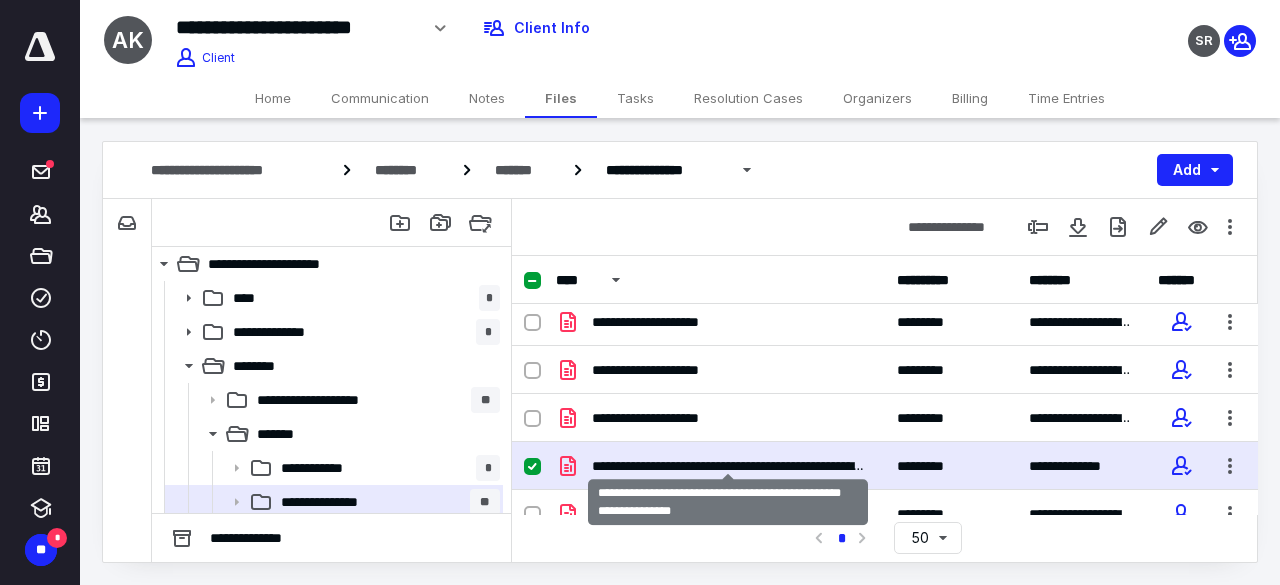 click on "**********" at bounding box center (728, 466) 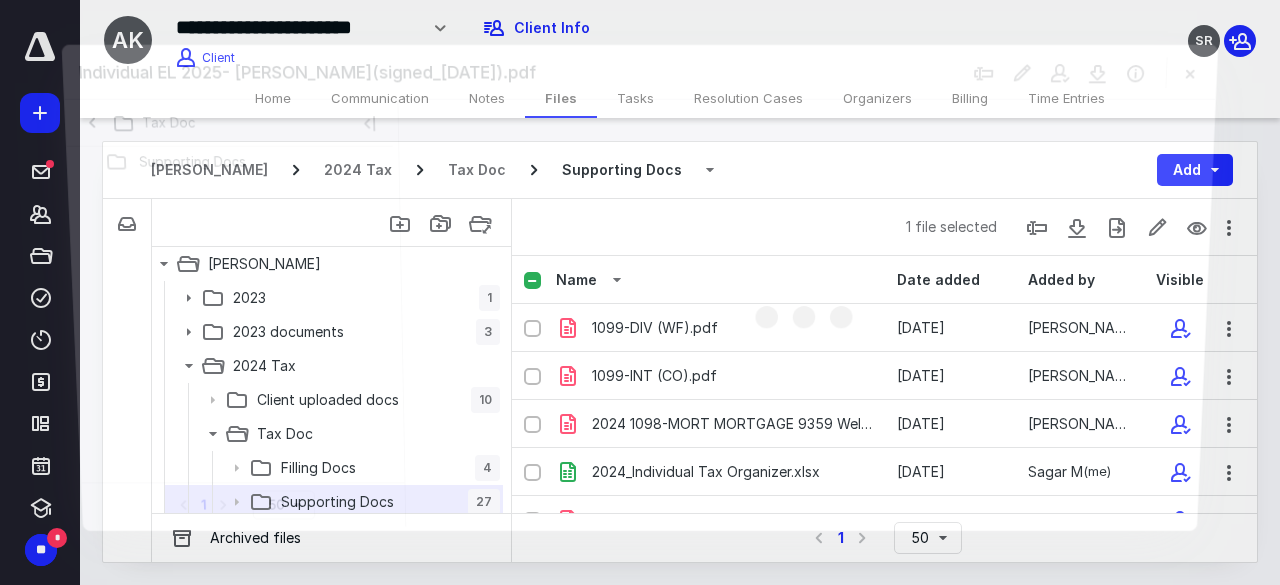 scroll, scrollTop: 630, scrollLeft: 0, axis: vertical 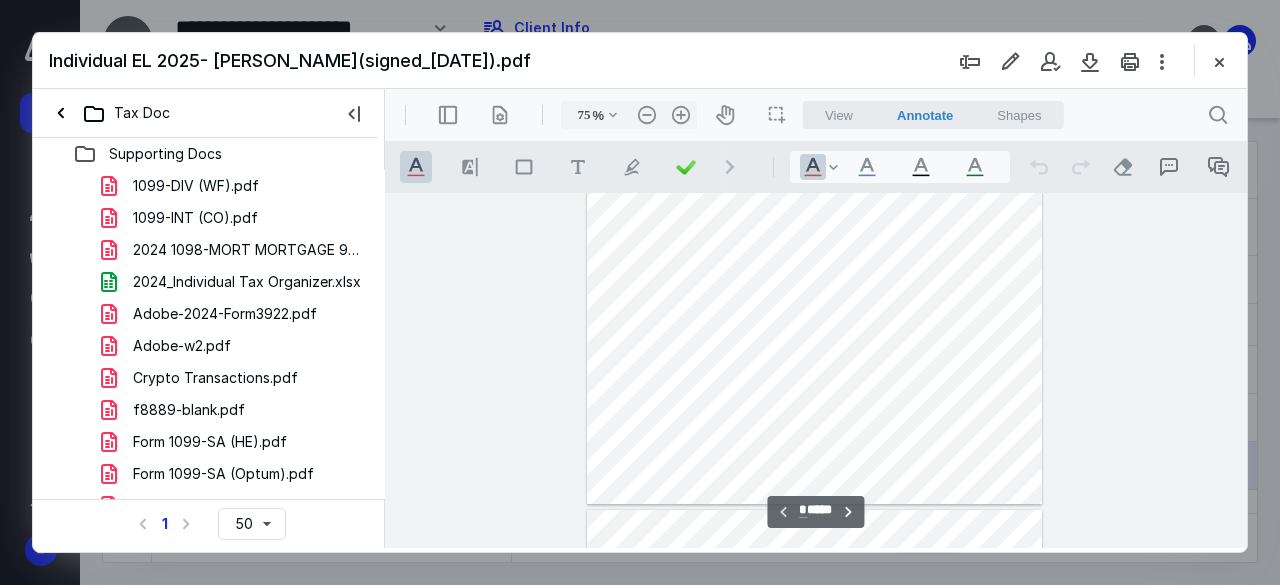 type on "107" 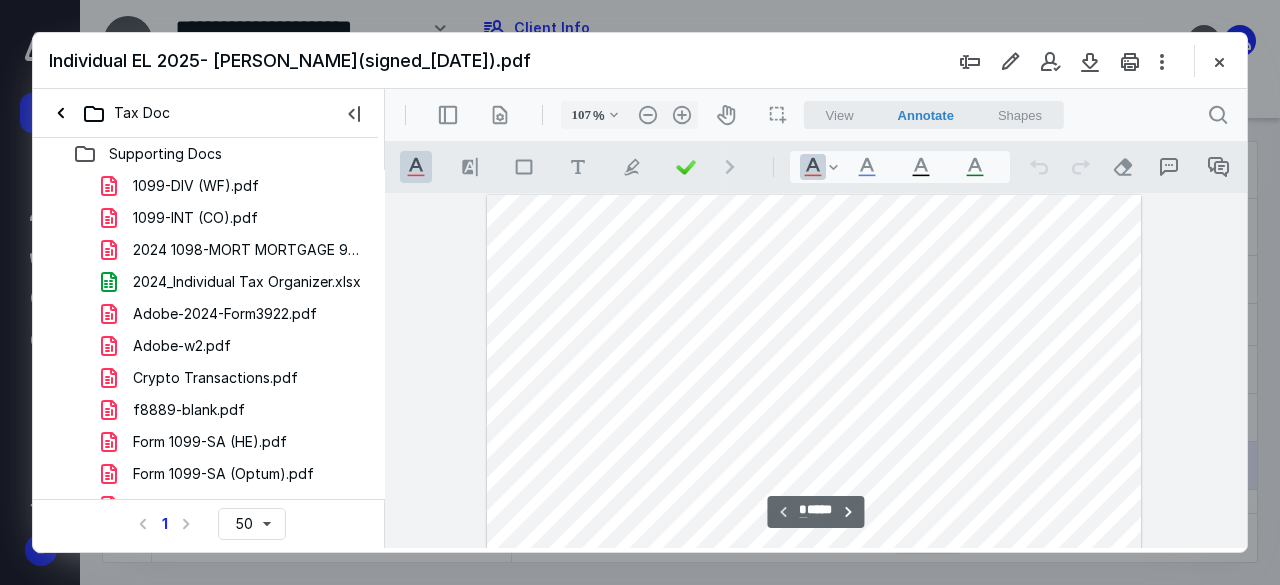 scroll, scrollTop: 0, scrollLeft: 0, axis: both 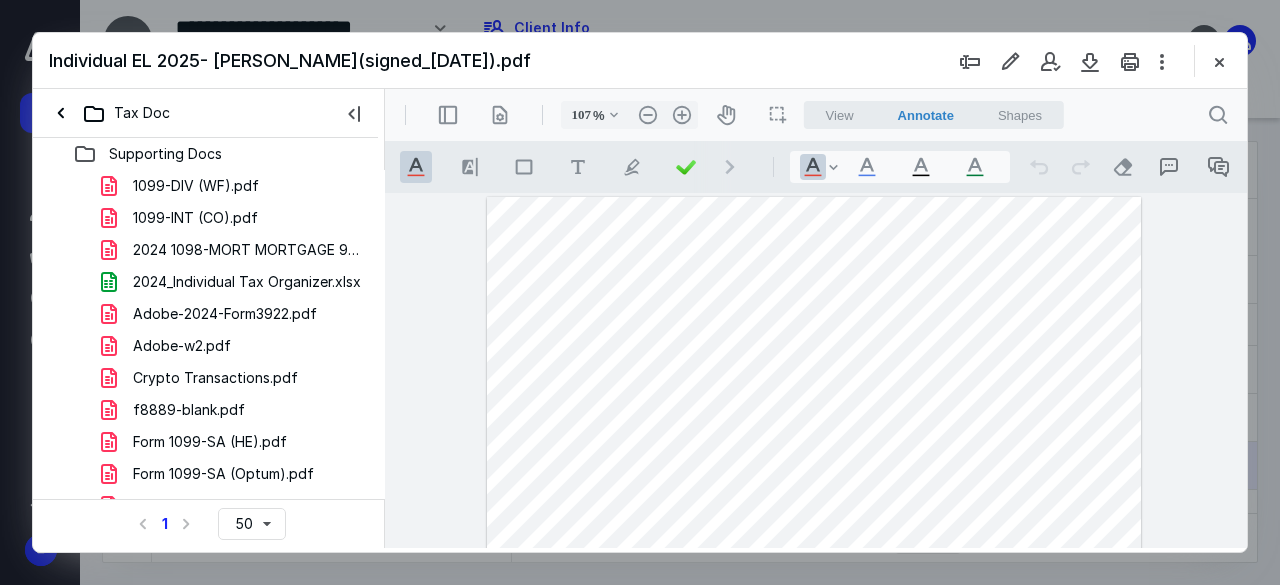 click at bounding box center [814, 620] 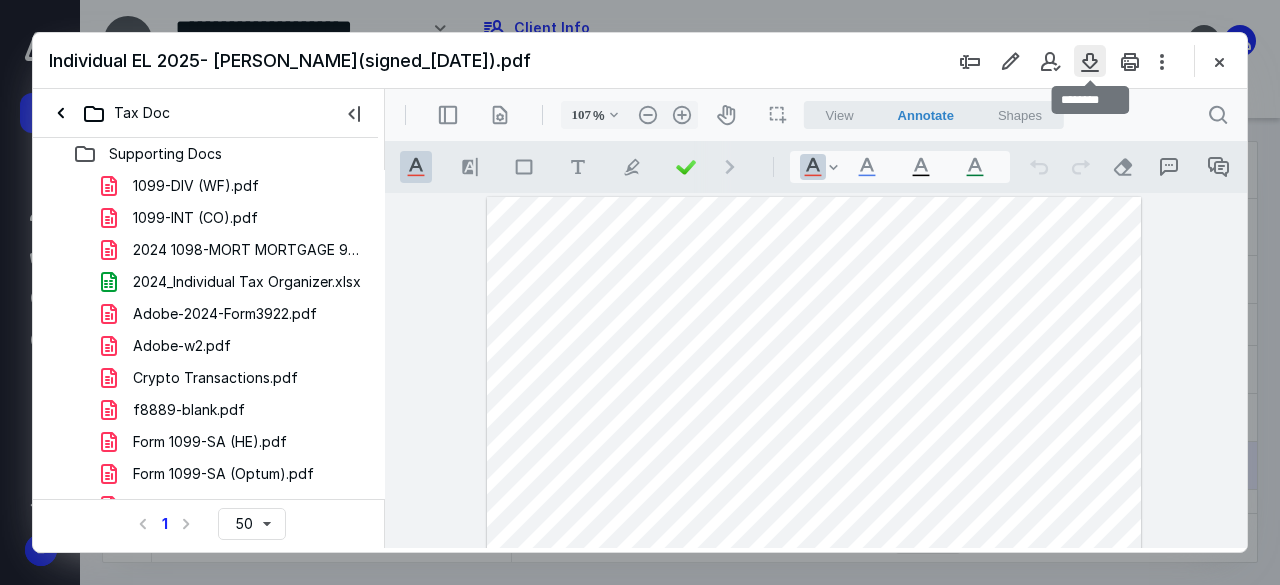 click at bounding box center (1090, 61) 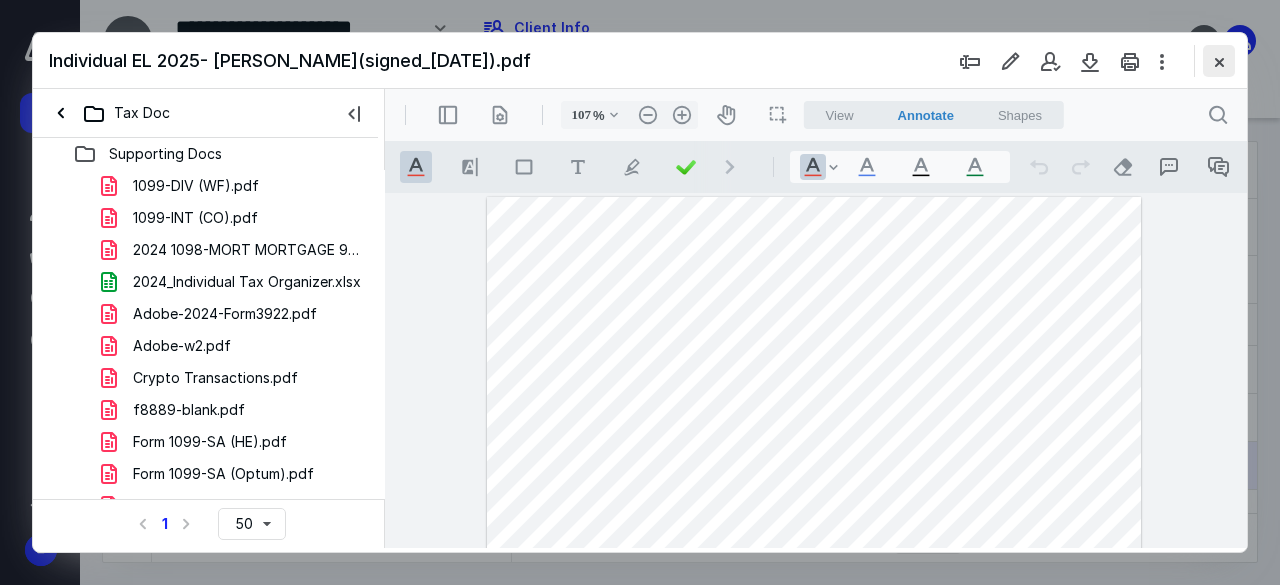 click at bounding box center (1219, 61) 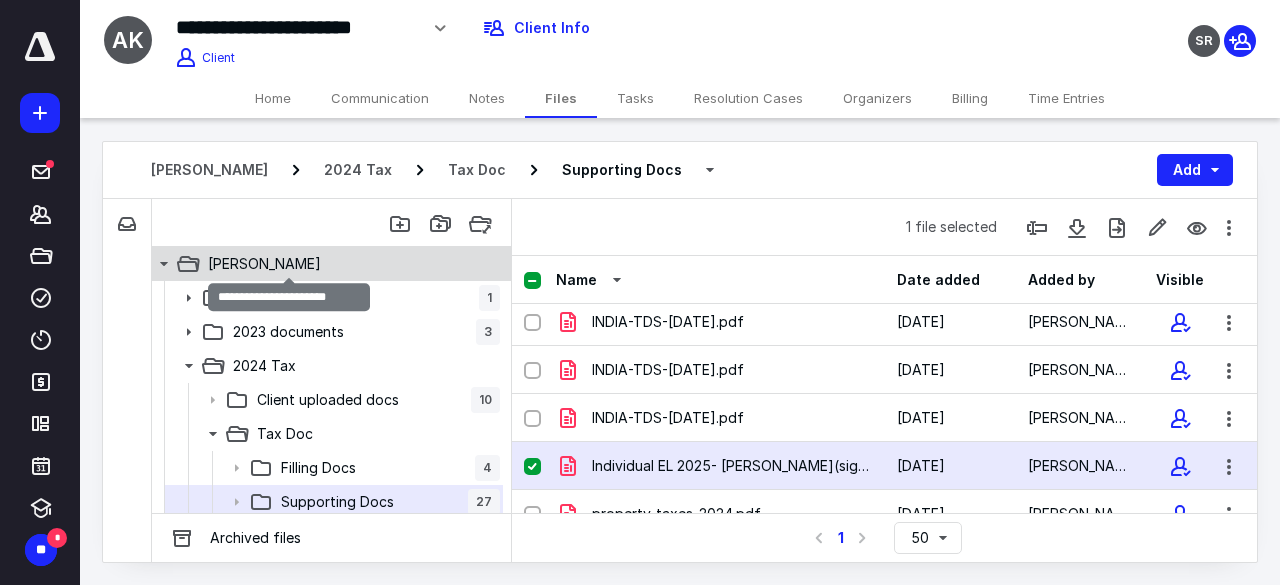 click on "[PERSON_NAME]" at bounding box center (264, 264) 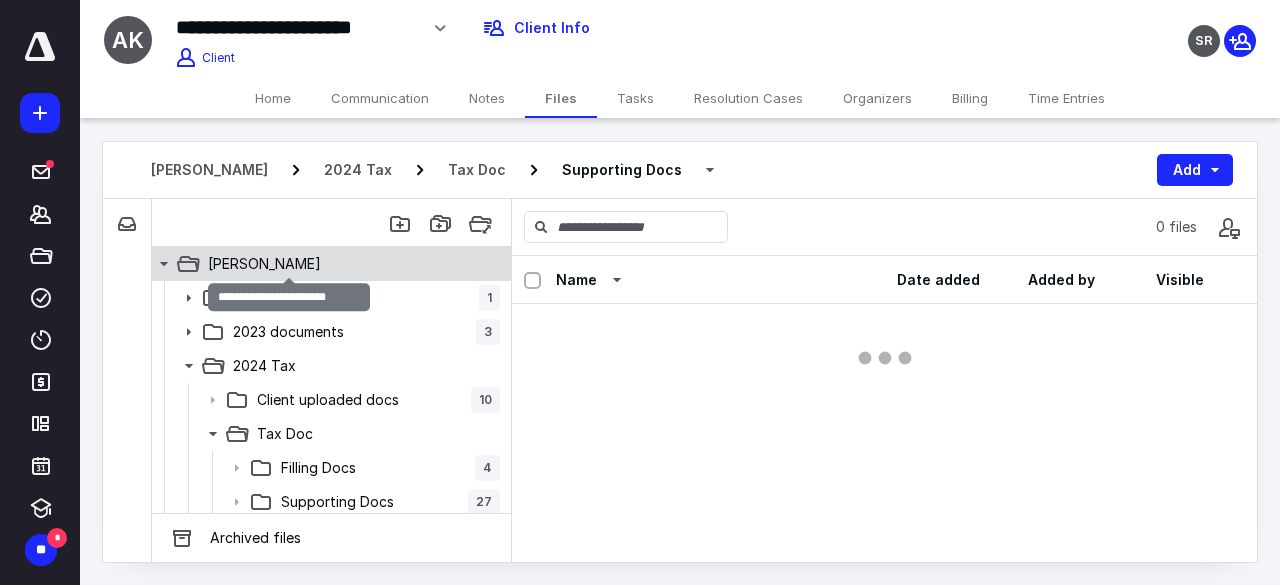 scroll, scrollTop: 0, scrollLeft: 0, axis: both 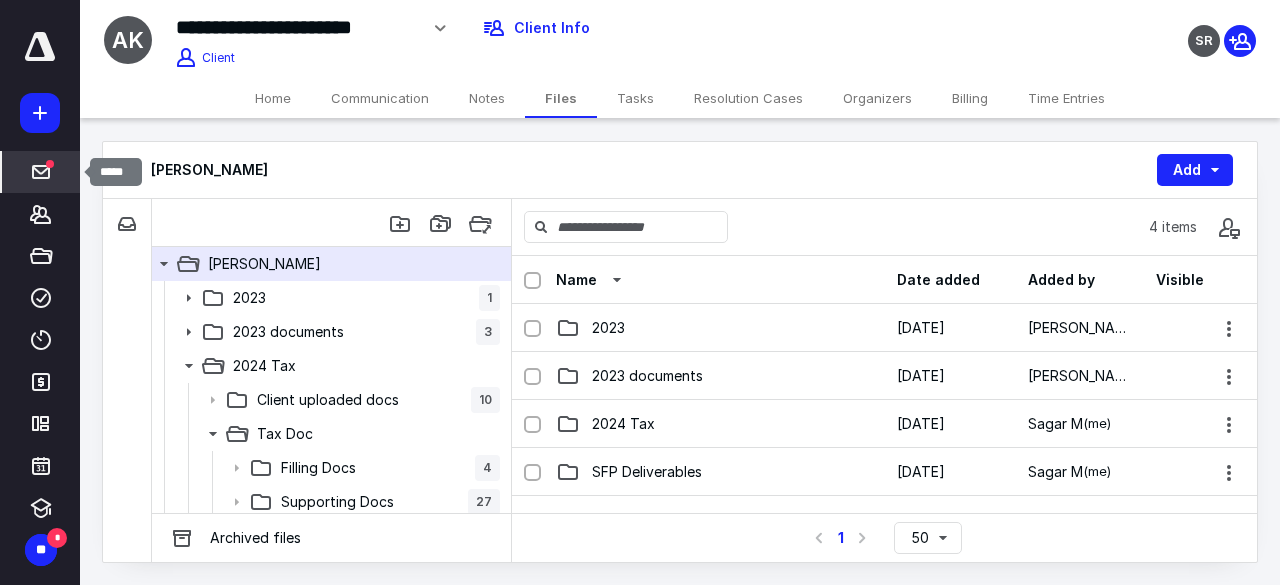 click 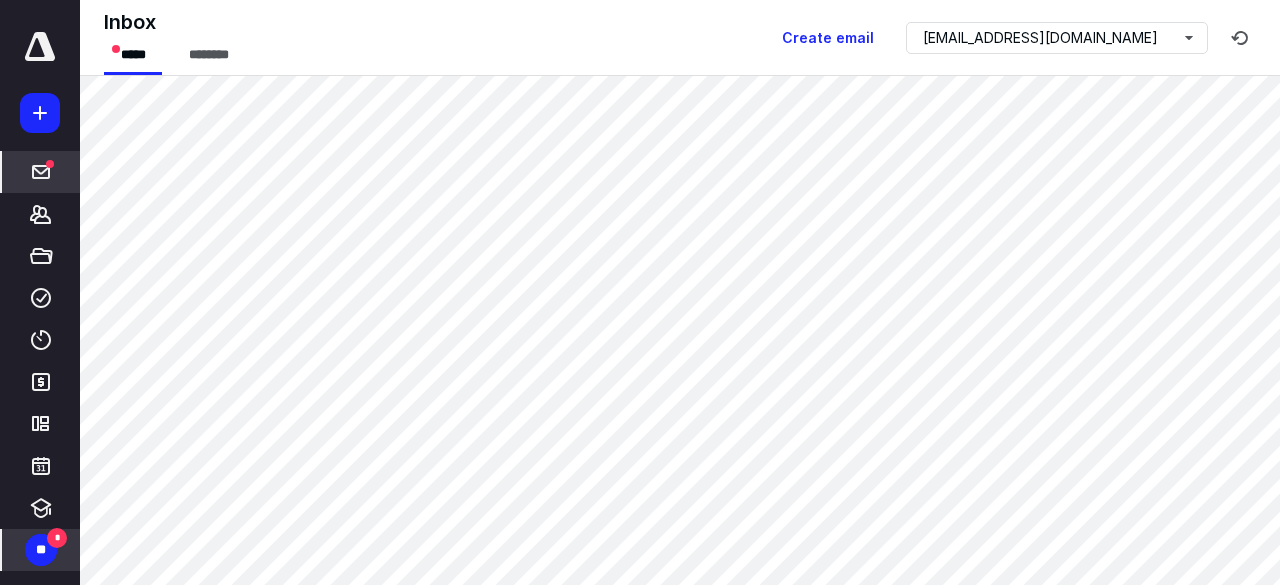 click on "**" at bounding box center (41, 550) 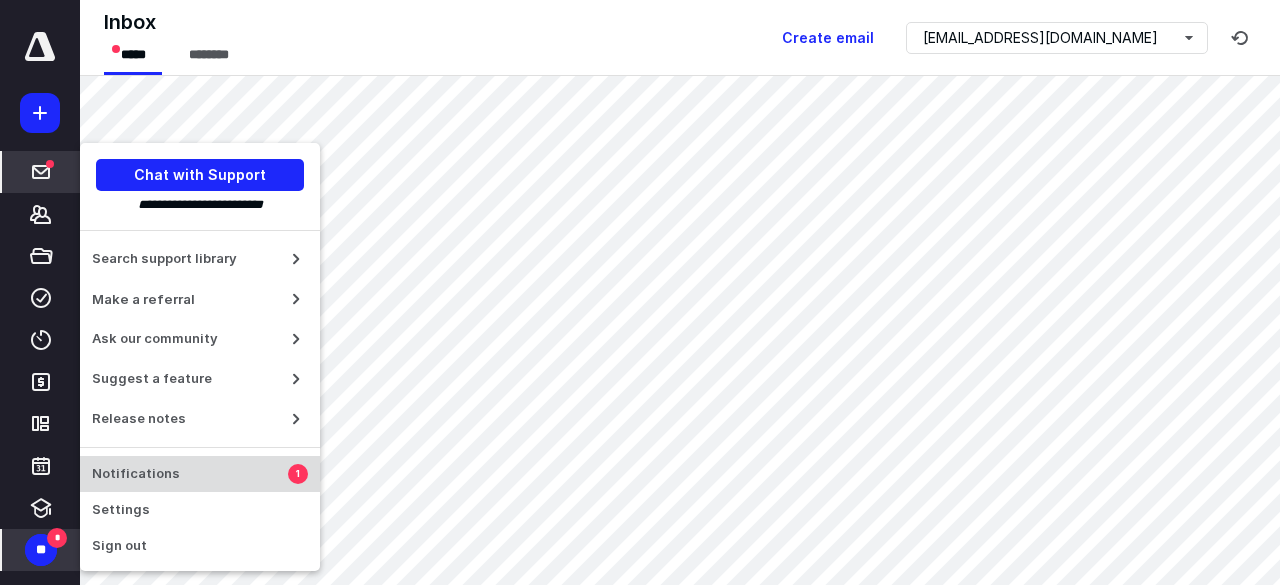 click on "Notifications" at bounding box center [190, 474] 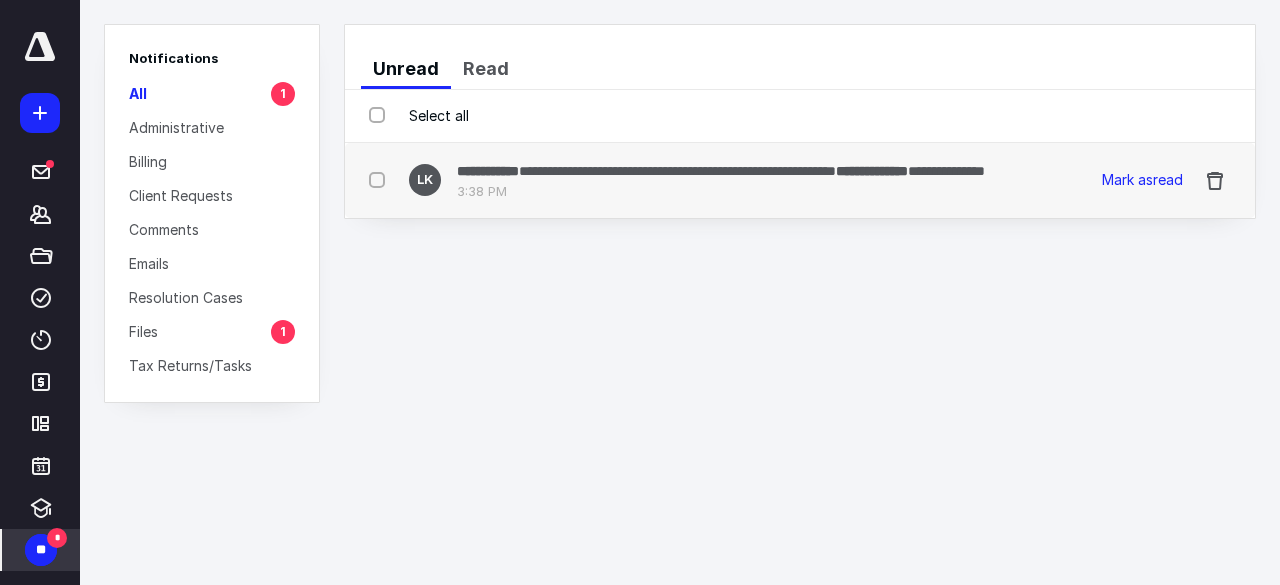 click at bounding box center [381, 179] 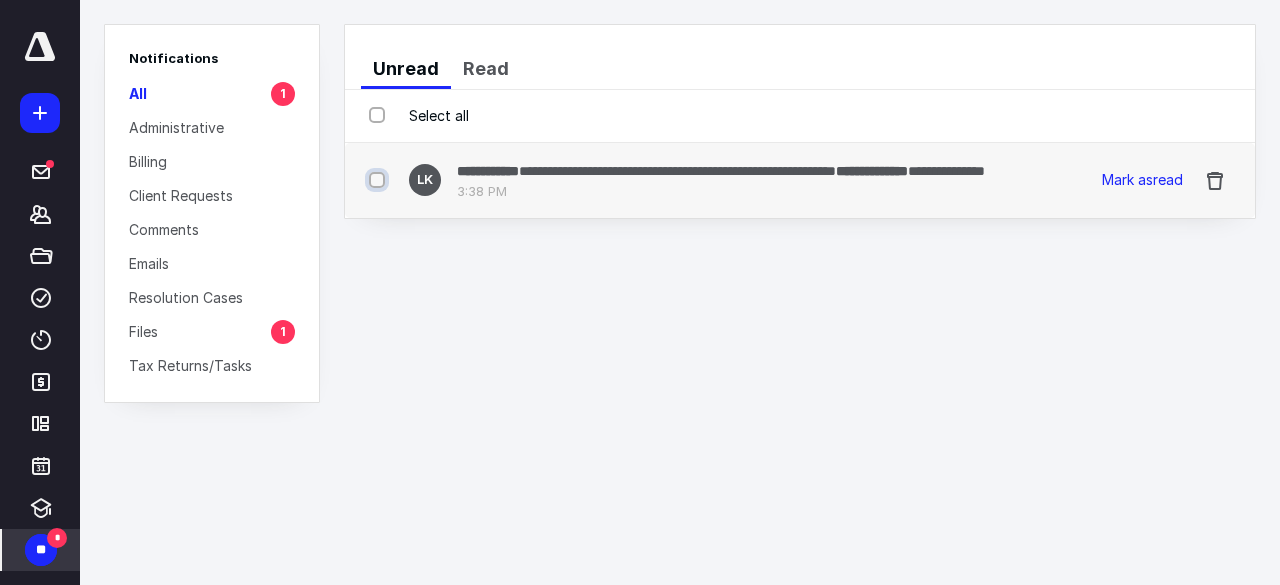 click at bounding box center (379, 180) 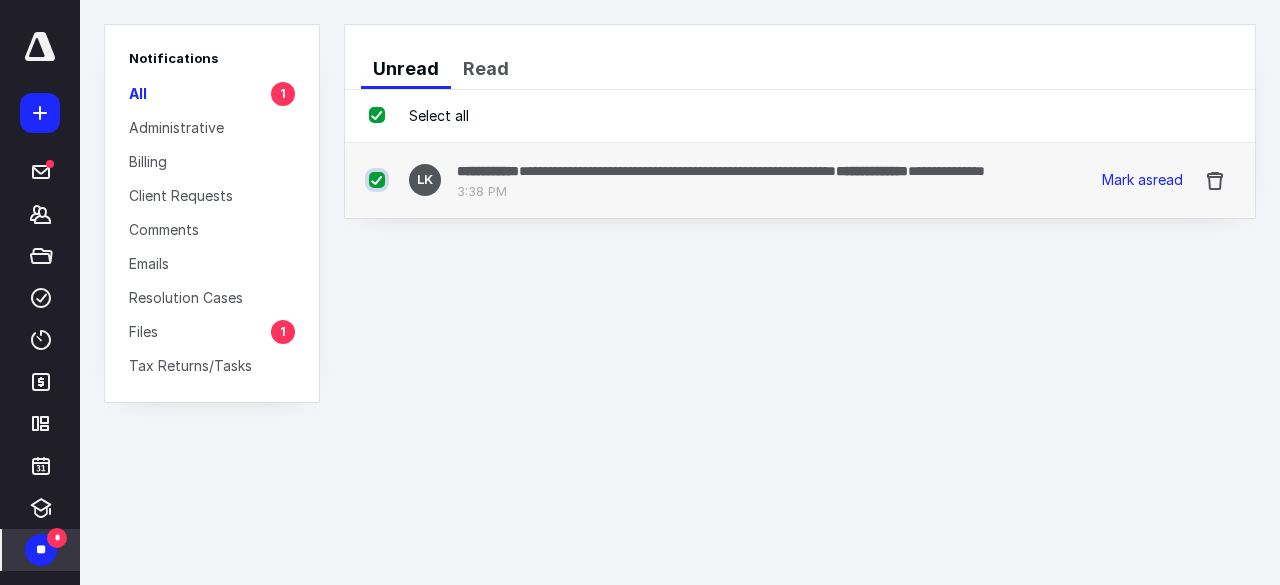 checkbox on "true" 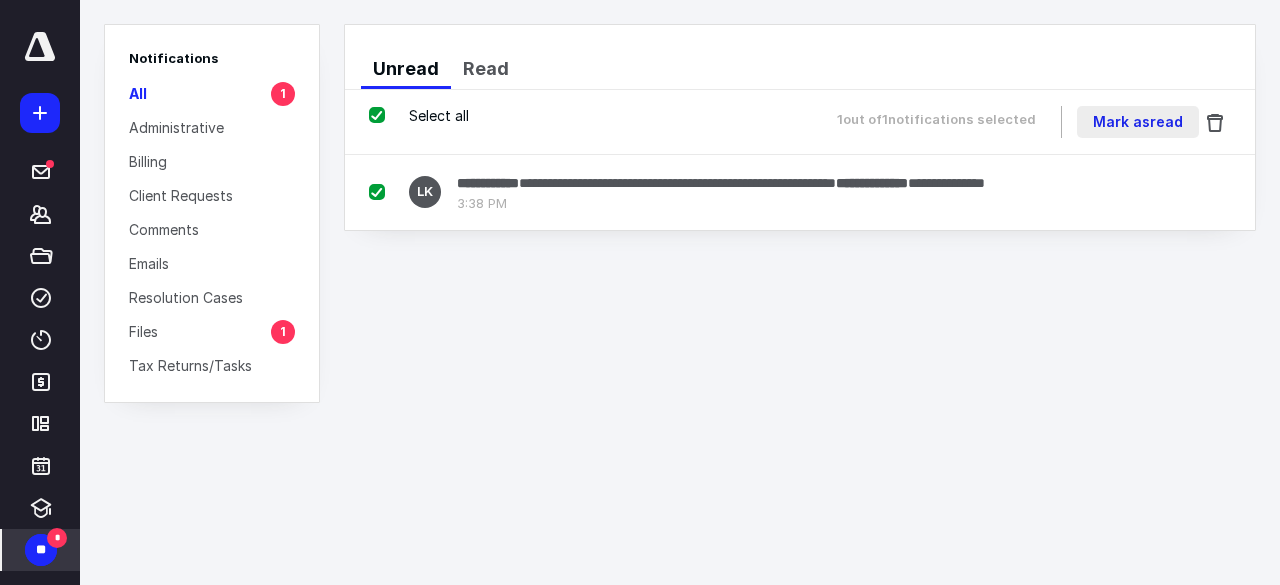click on "Mark as  read" at bounding box center (1138, 122) 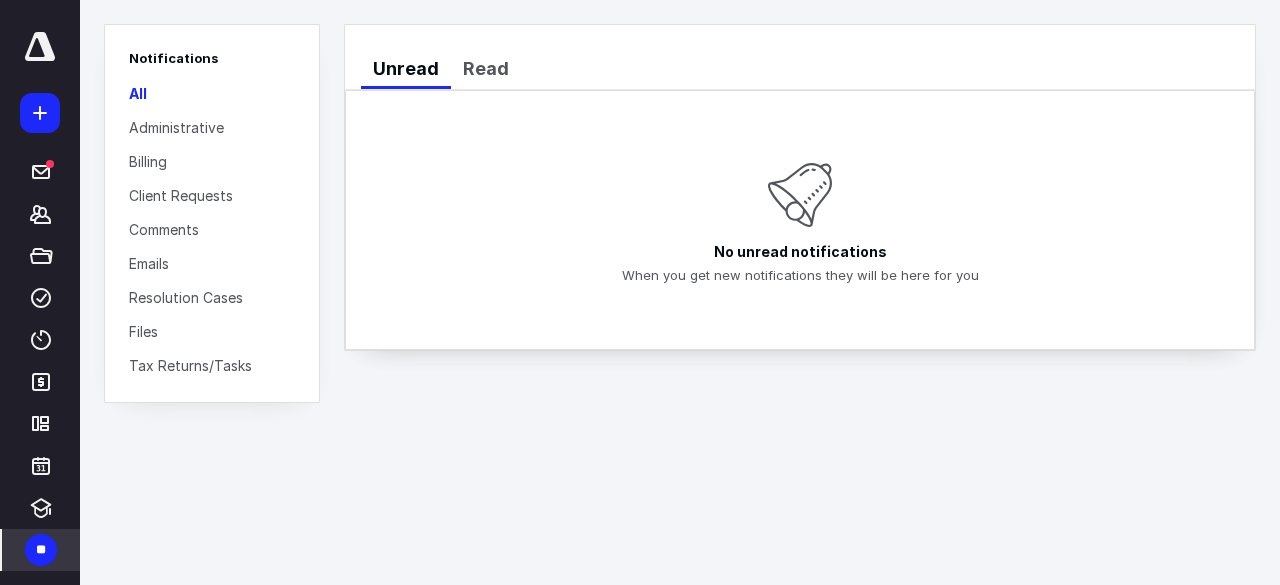 click on "All" at bounding box center (212, 93) 